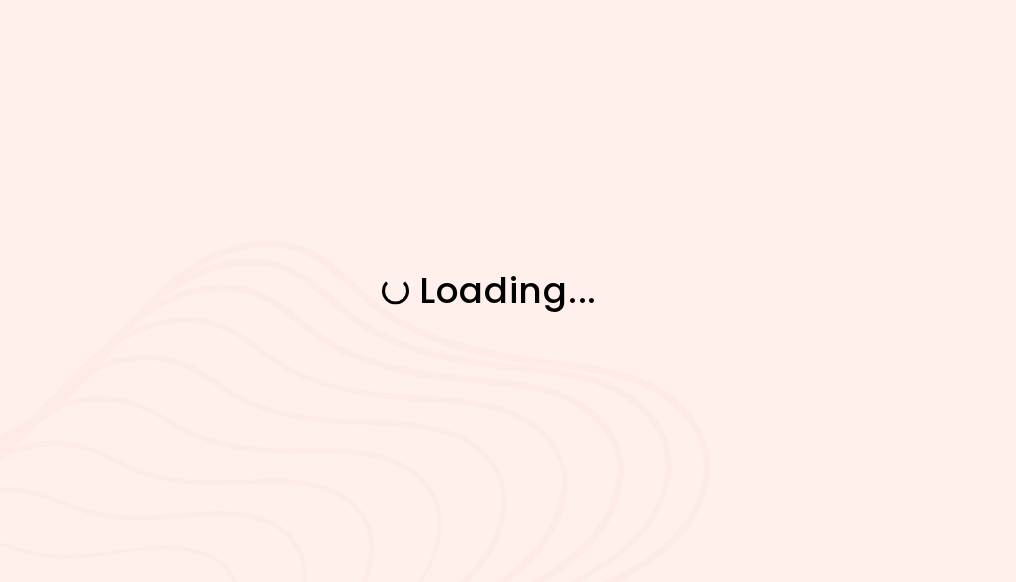 scroll, scrollTop: 0, scrollLeft: 0, axis: both 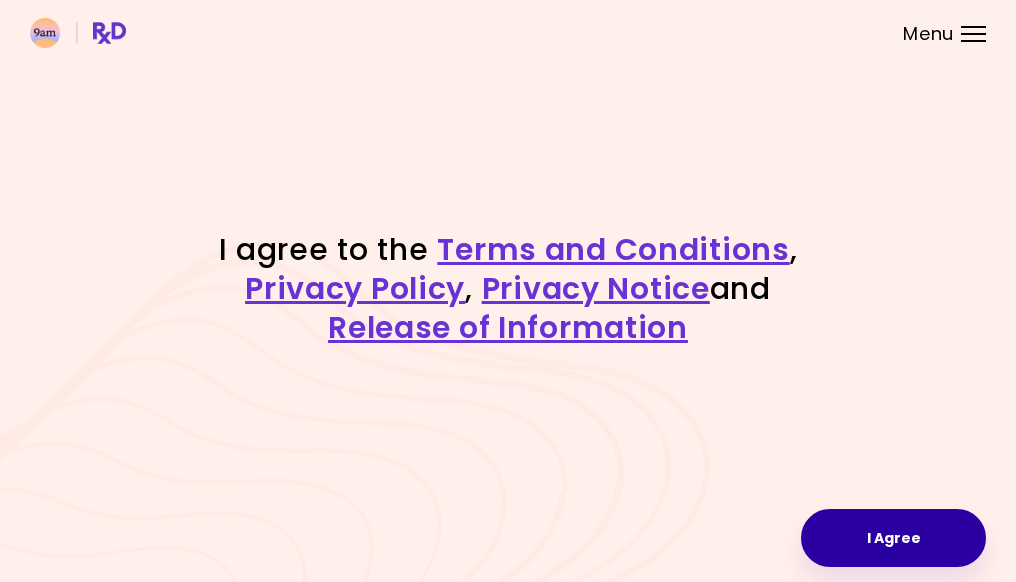 click on "I Agree" at bounding box center (893, 538) 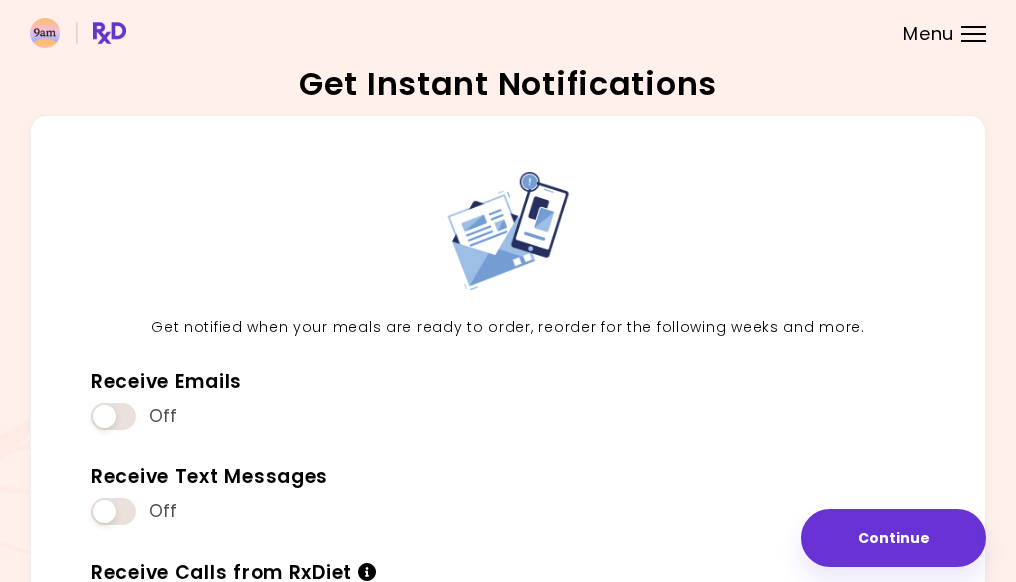 scroll, scrollTop: 0, scrollLeft: 0, axis: both 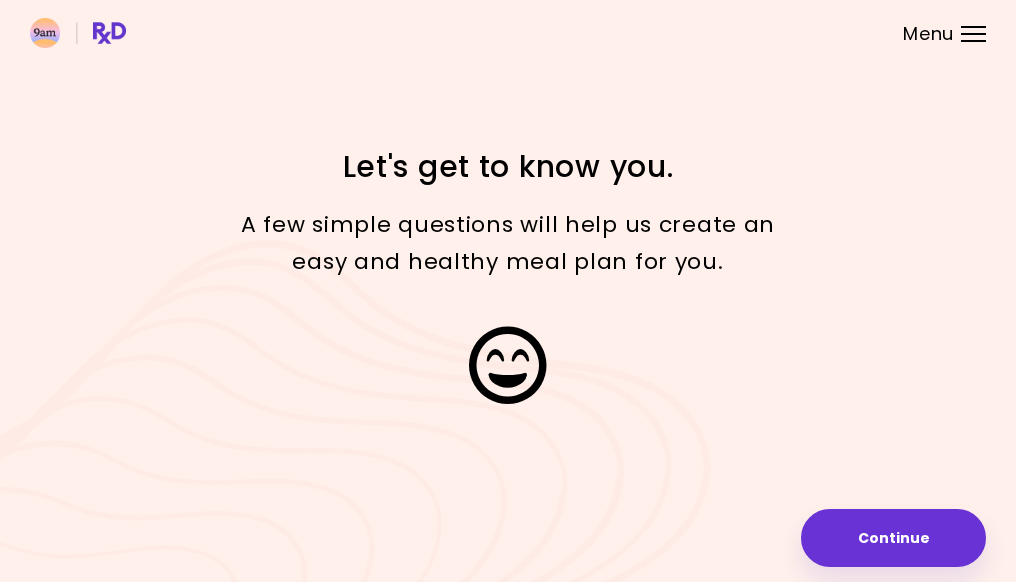 click on "Menu" at bounding box center [973, 34] 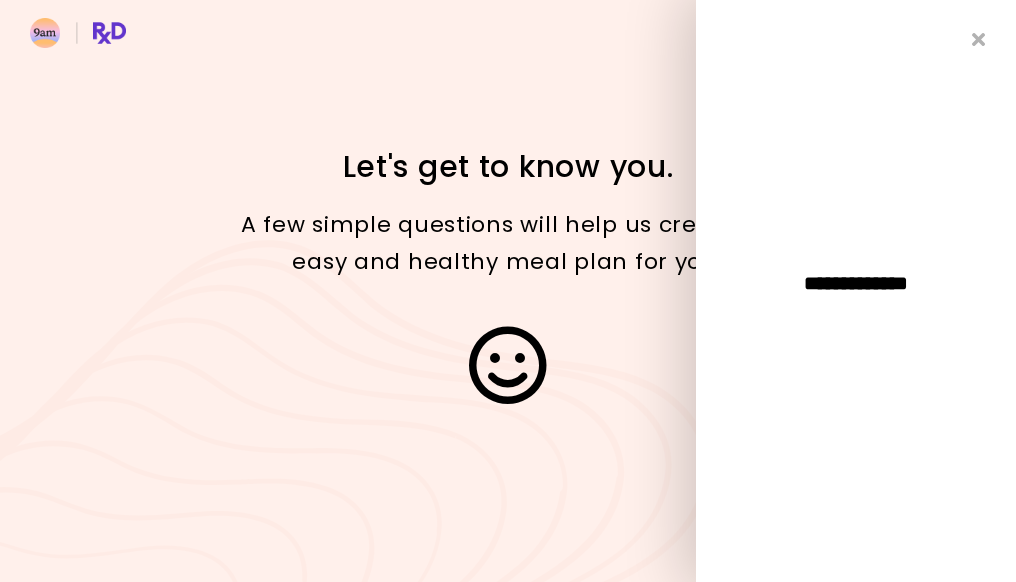 click at bounding box center (979, 39) 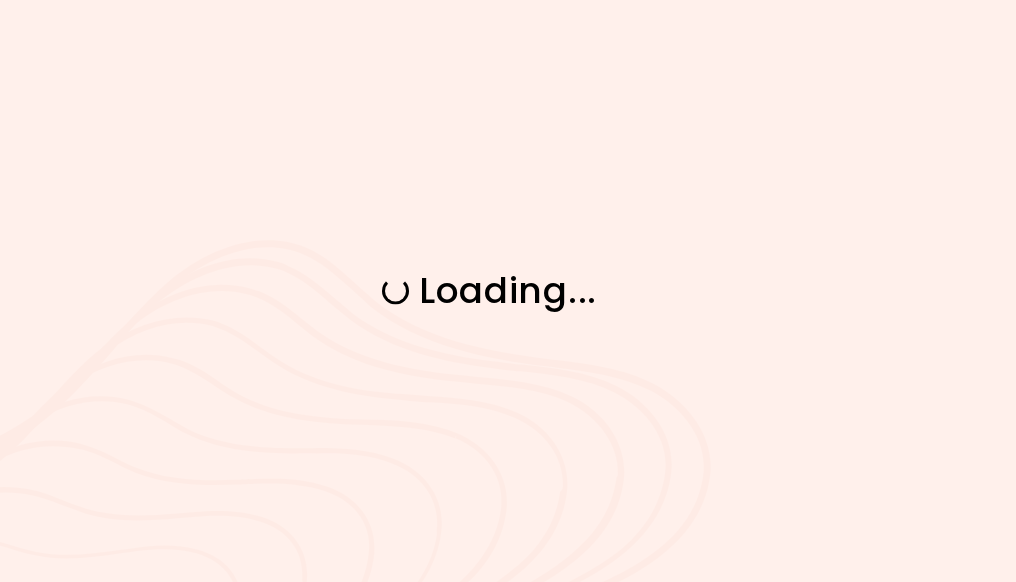 scroll, scrollTop: 0, scrollLeft: 0, axis: both 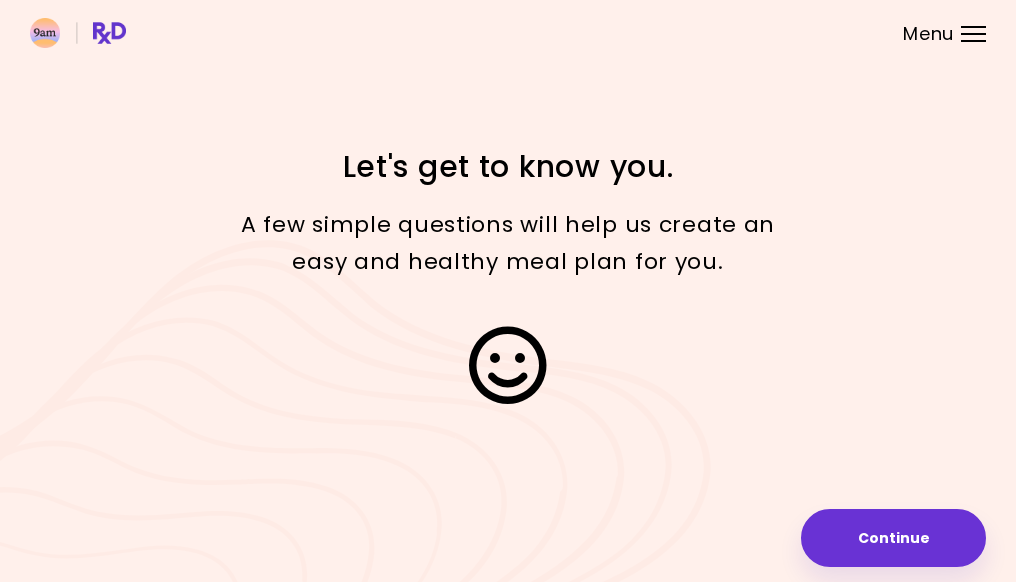click on "Menu" at bounding box center (973, 34) 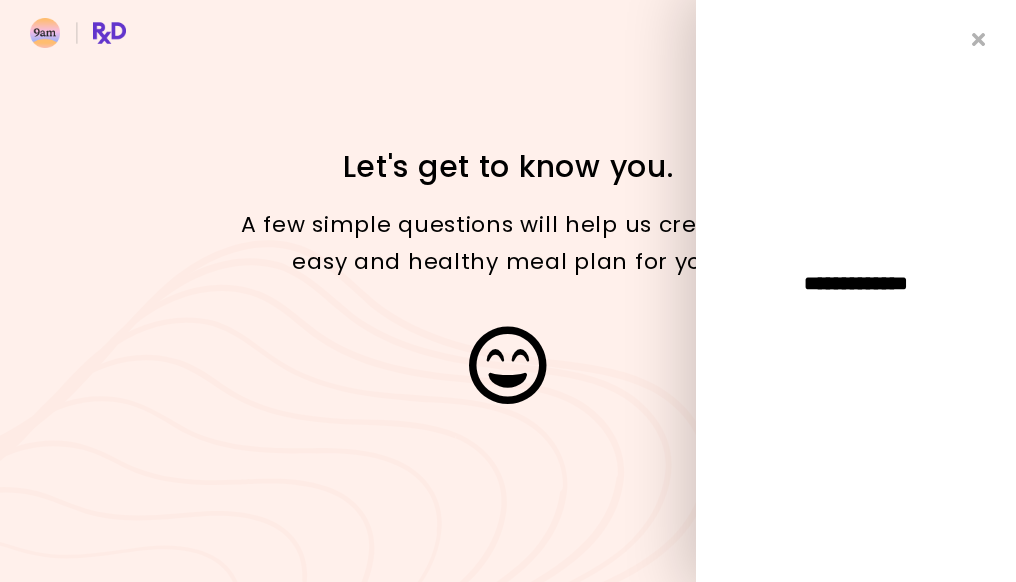 click on "**********" at bounding box center (856, 283) 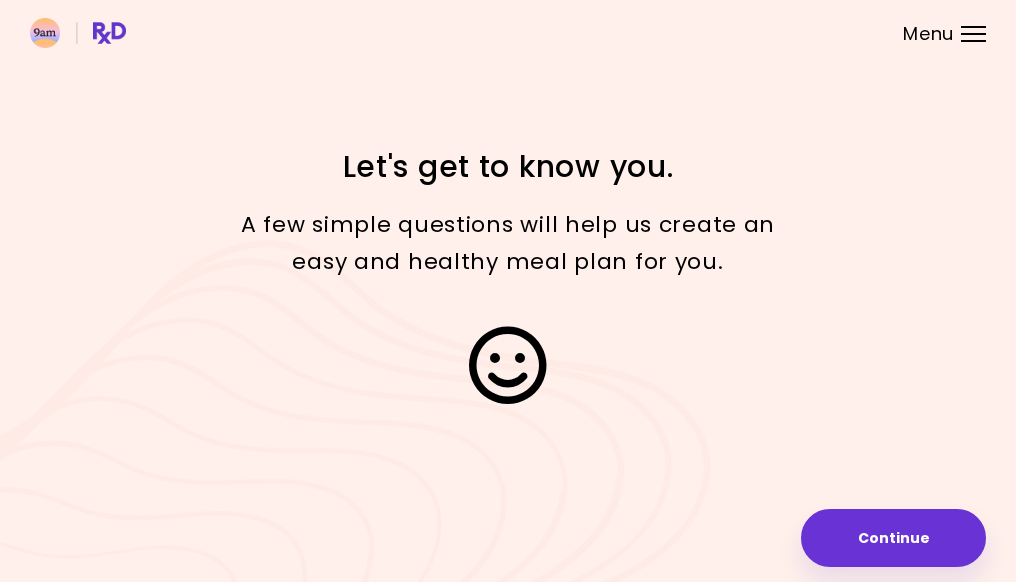 click on "Menu" at bounding box center (928, 34) 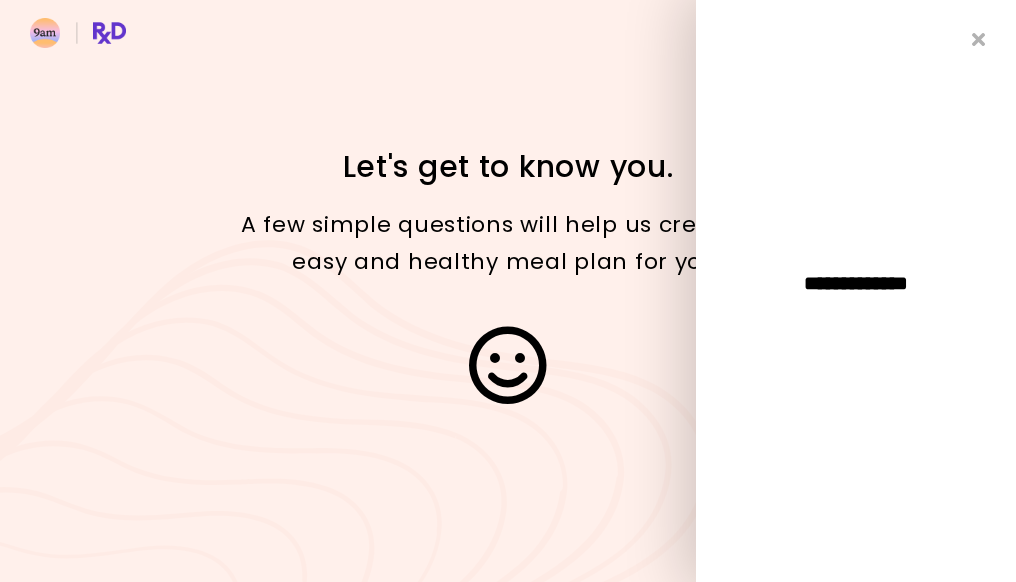 click at bounding box center (979, 39) 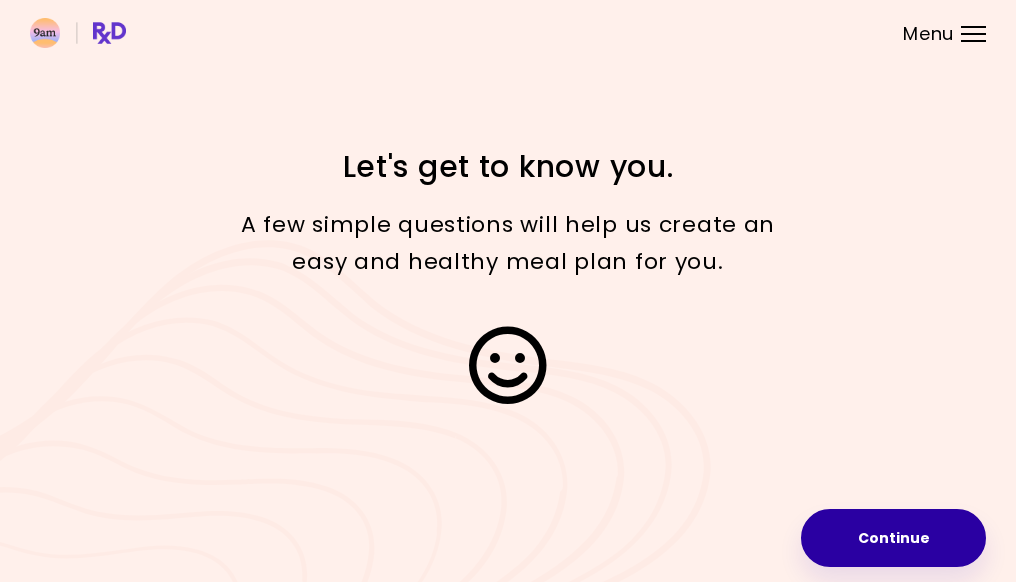 click on "Continue" at bounding box center [893, 538] 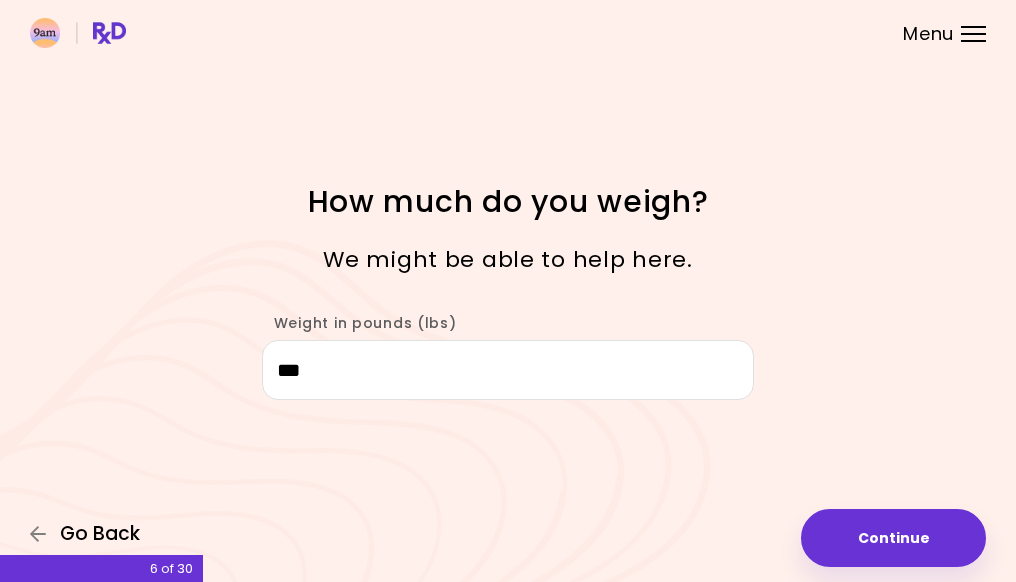 click on "Go Back" at bounding box center [100, 534] 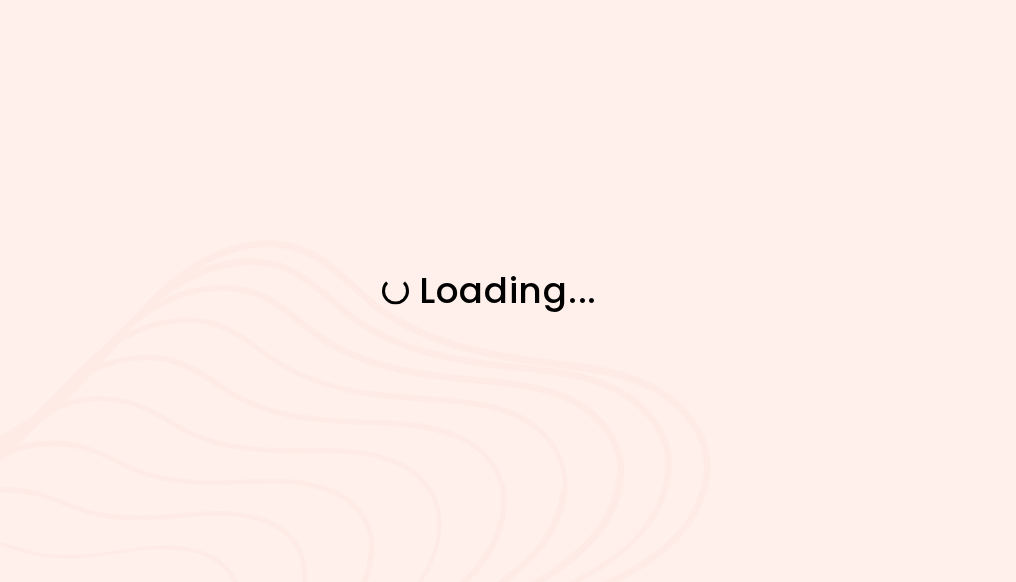 scroll, scrollTop: 0, scrollLeft: 0, axis: both 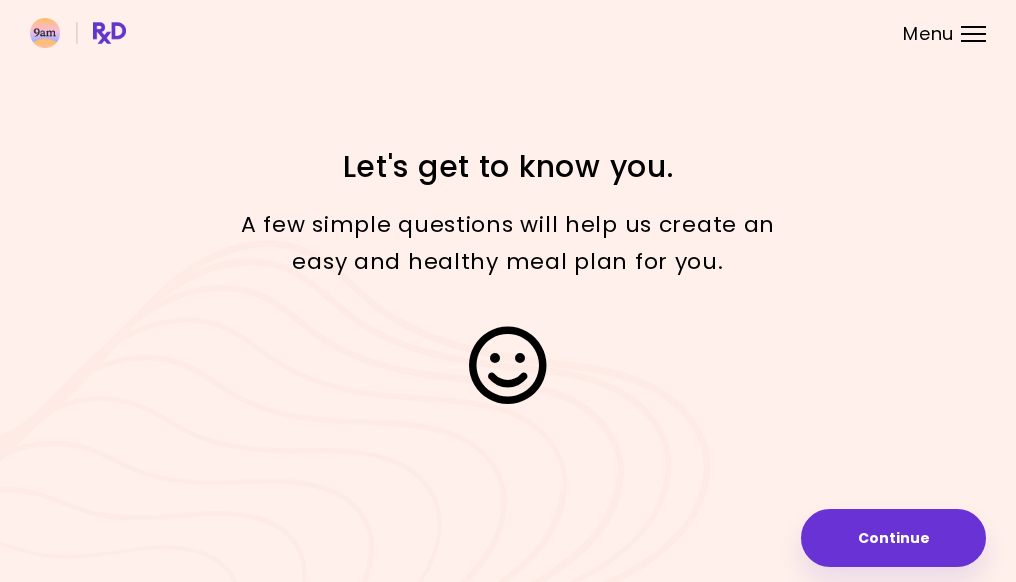 click at bounding box center (508, 33) 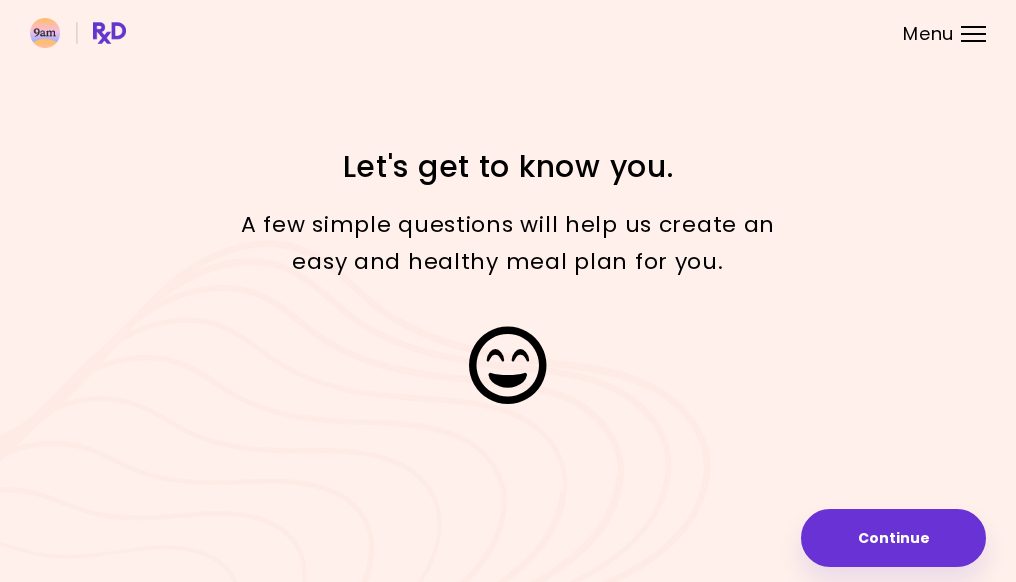 click on "Menu" at bounding box center [973, 34] 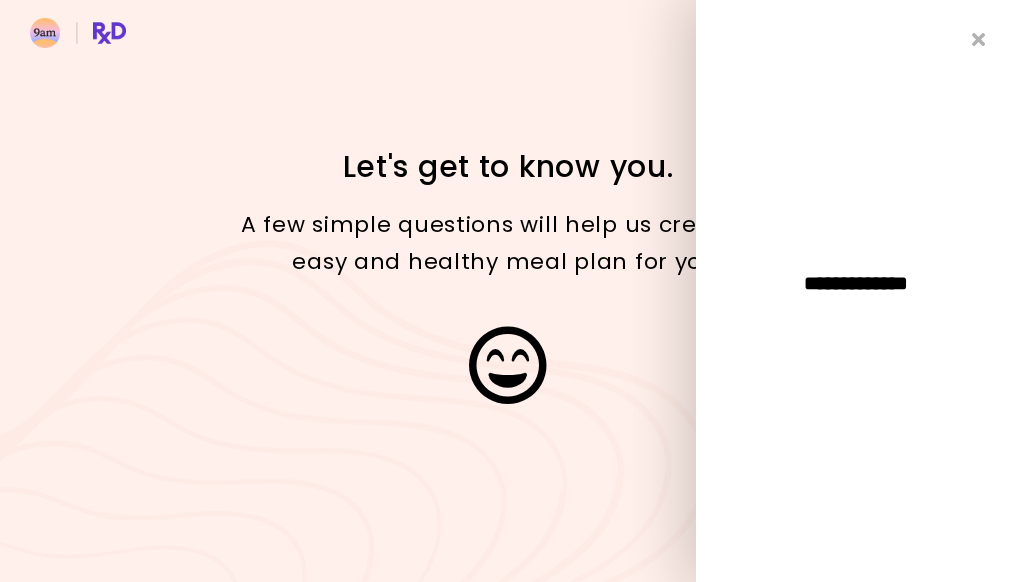 click at bounding box center [979, 39] 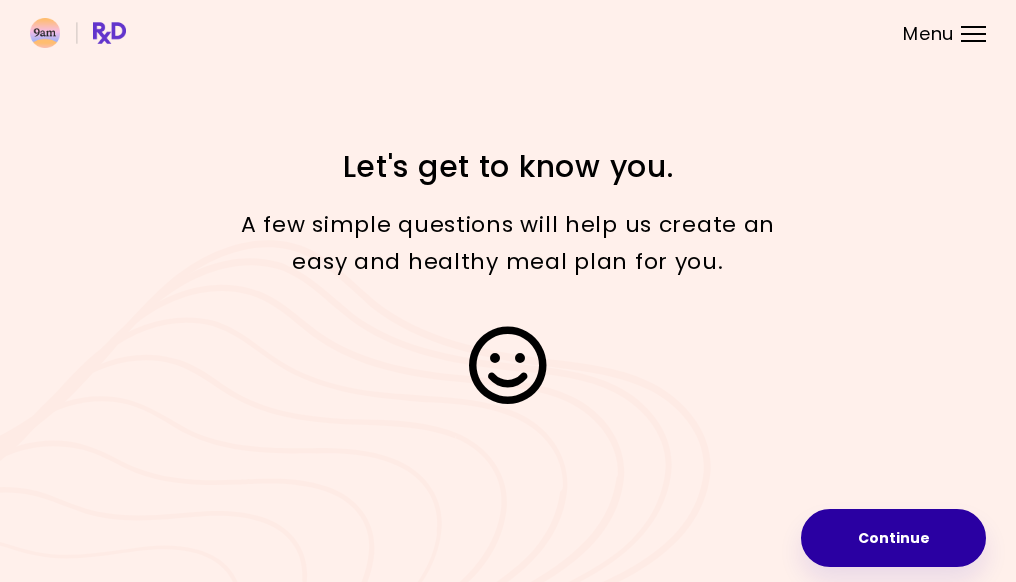 click on "Continue" at bounding box center [893, 538] 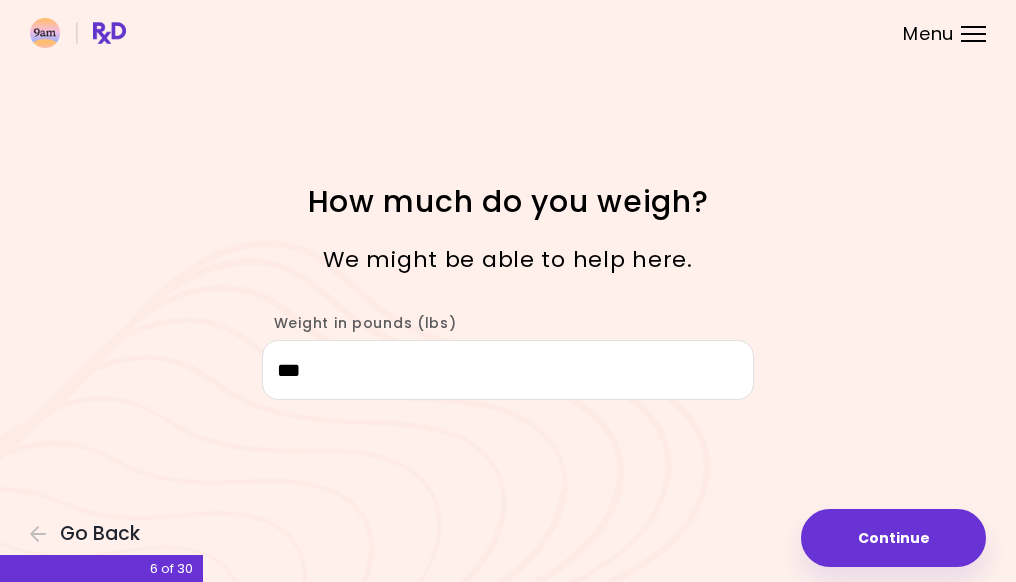 click on "Continue" at bounding box center (893, 538) 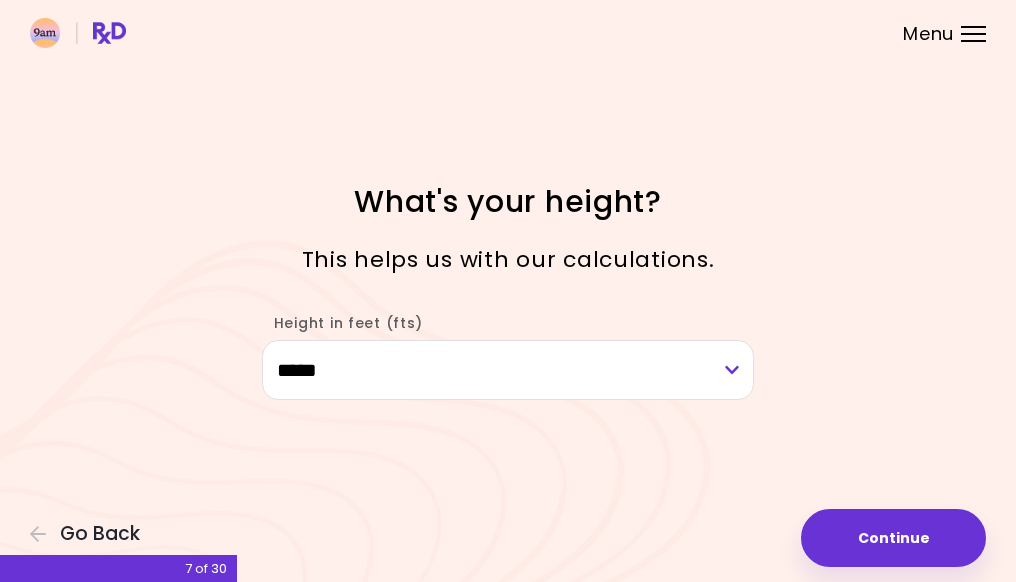 click on "Continue" at bounding box center [893, 538] 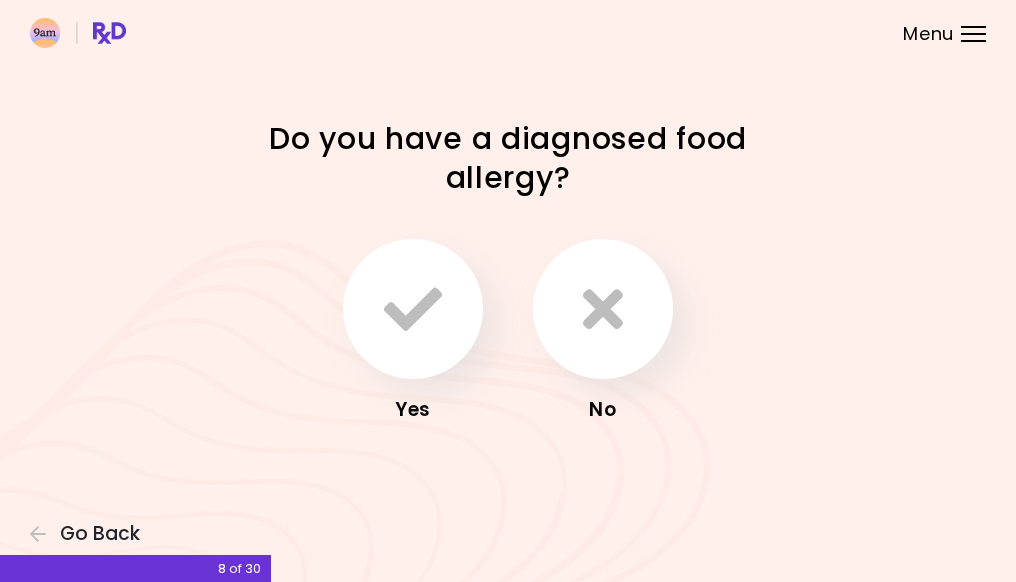 click at bounding box center (413, 309) 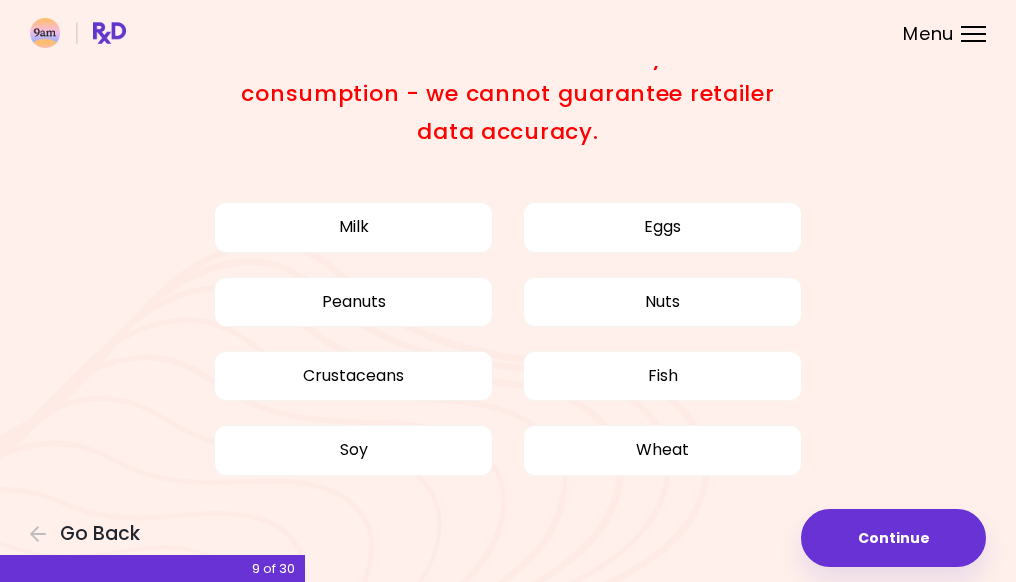 scroll, scrollTop: 89, scrollLeft: 0, axis: vertical 